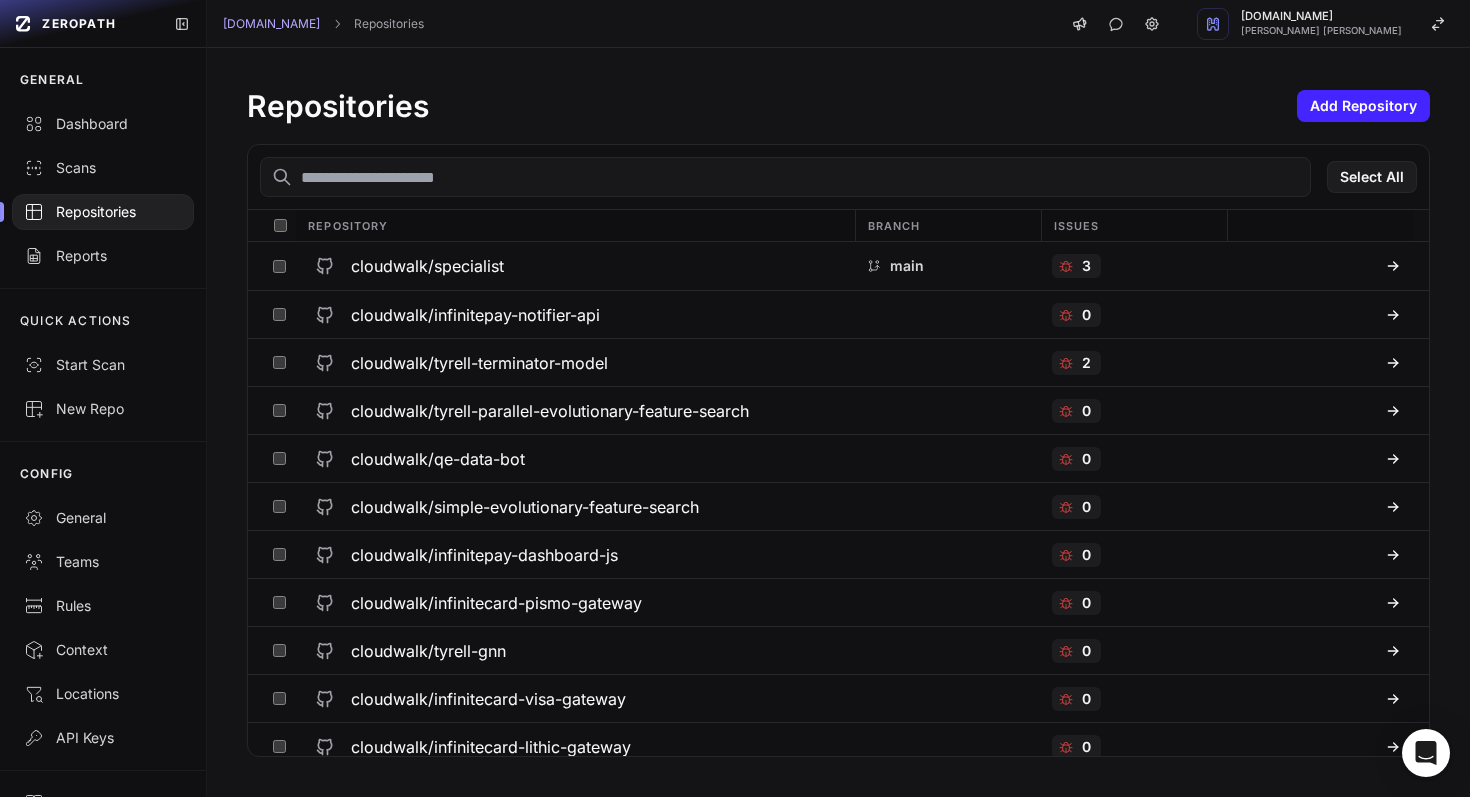 scroll, scrollTop: 0, scrollLeft: 0, axis: both 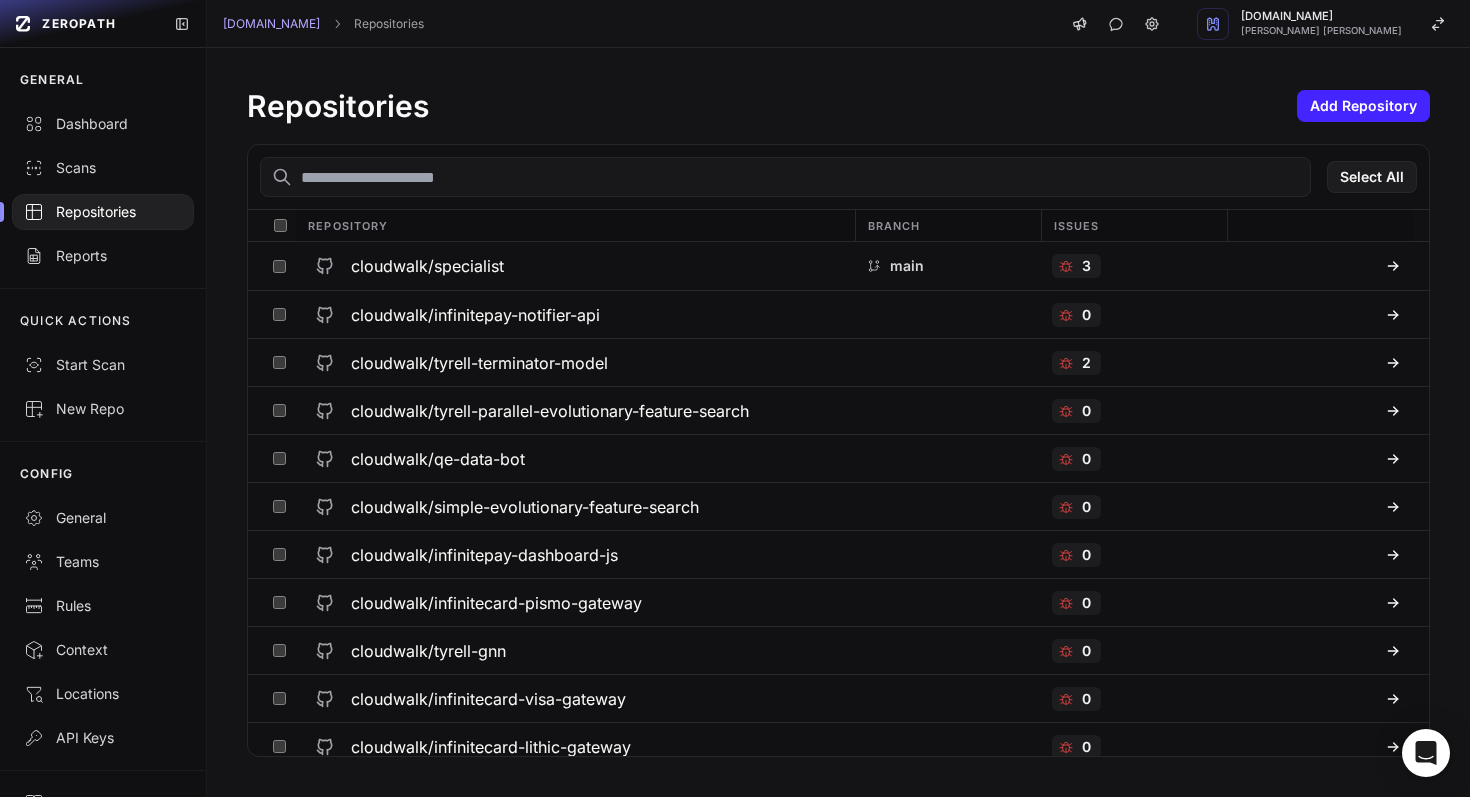 click at bounding box center (785, 177) 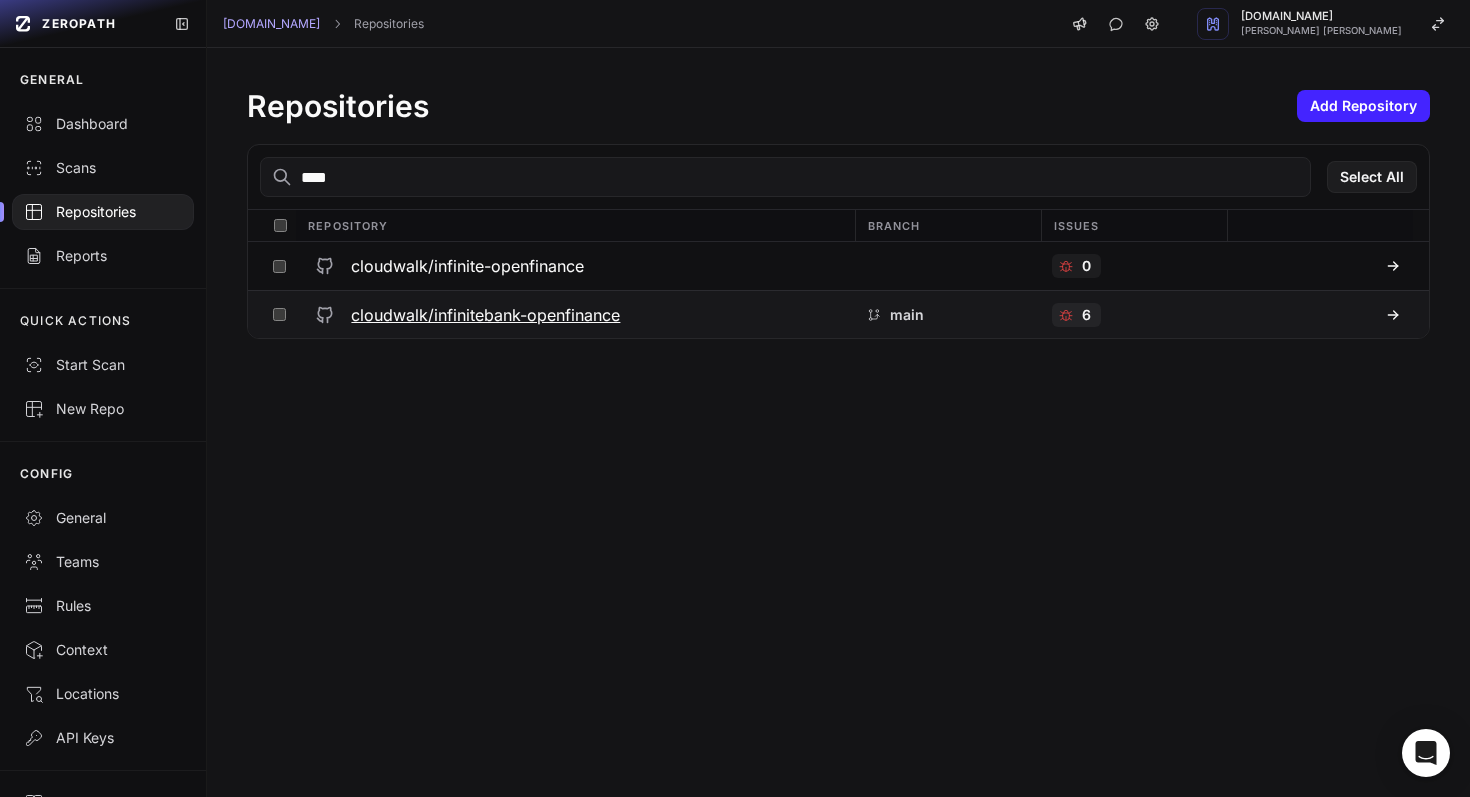type on "****" 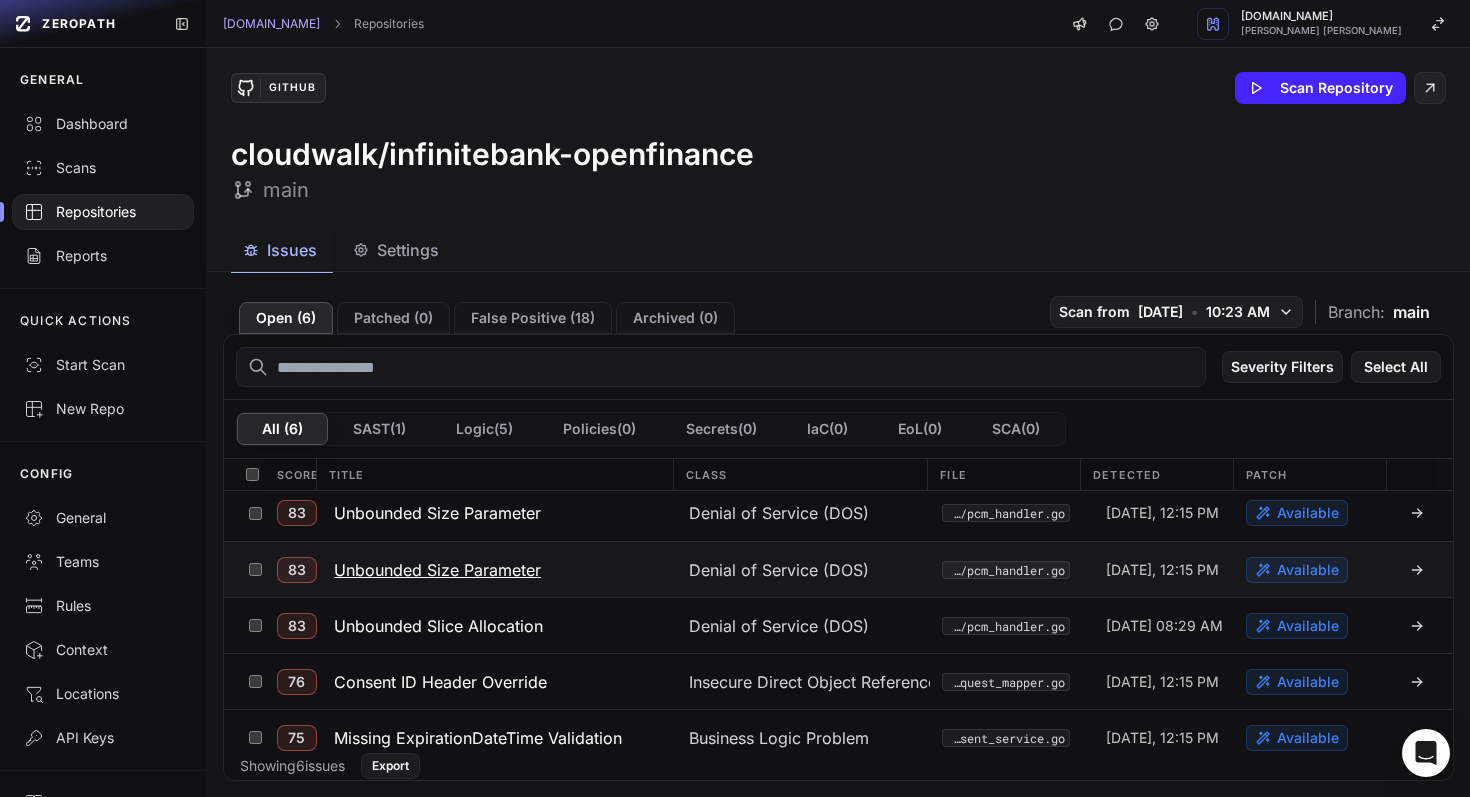 scroll, scrollTop: 0, scrollLeft: 0, axis: both 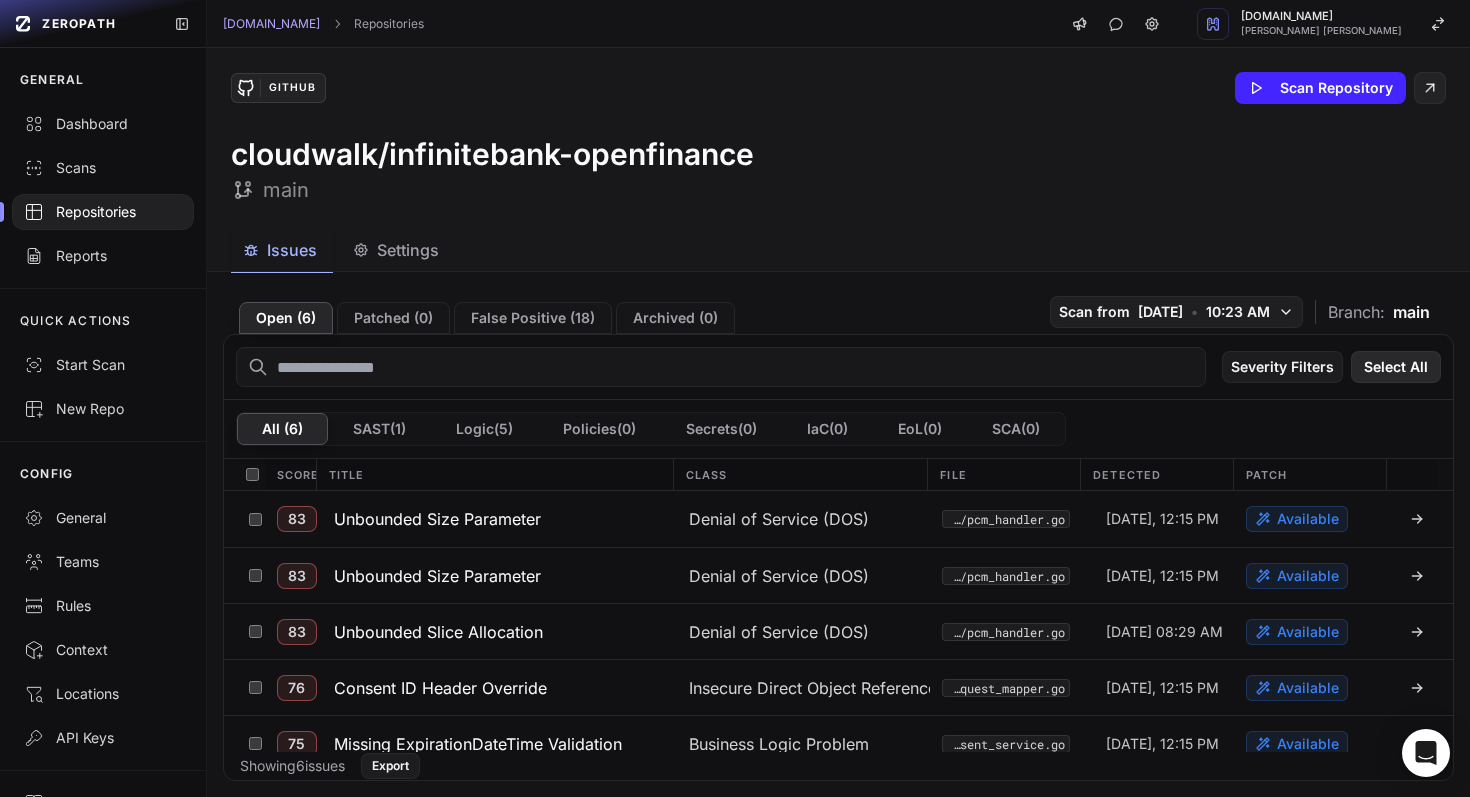 click on "Select All" 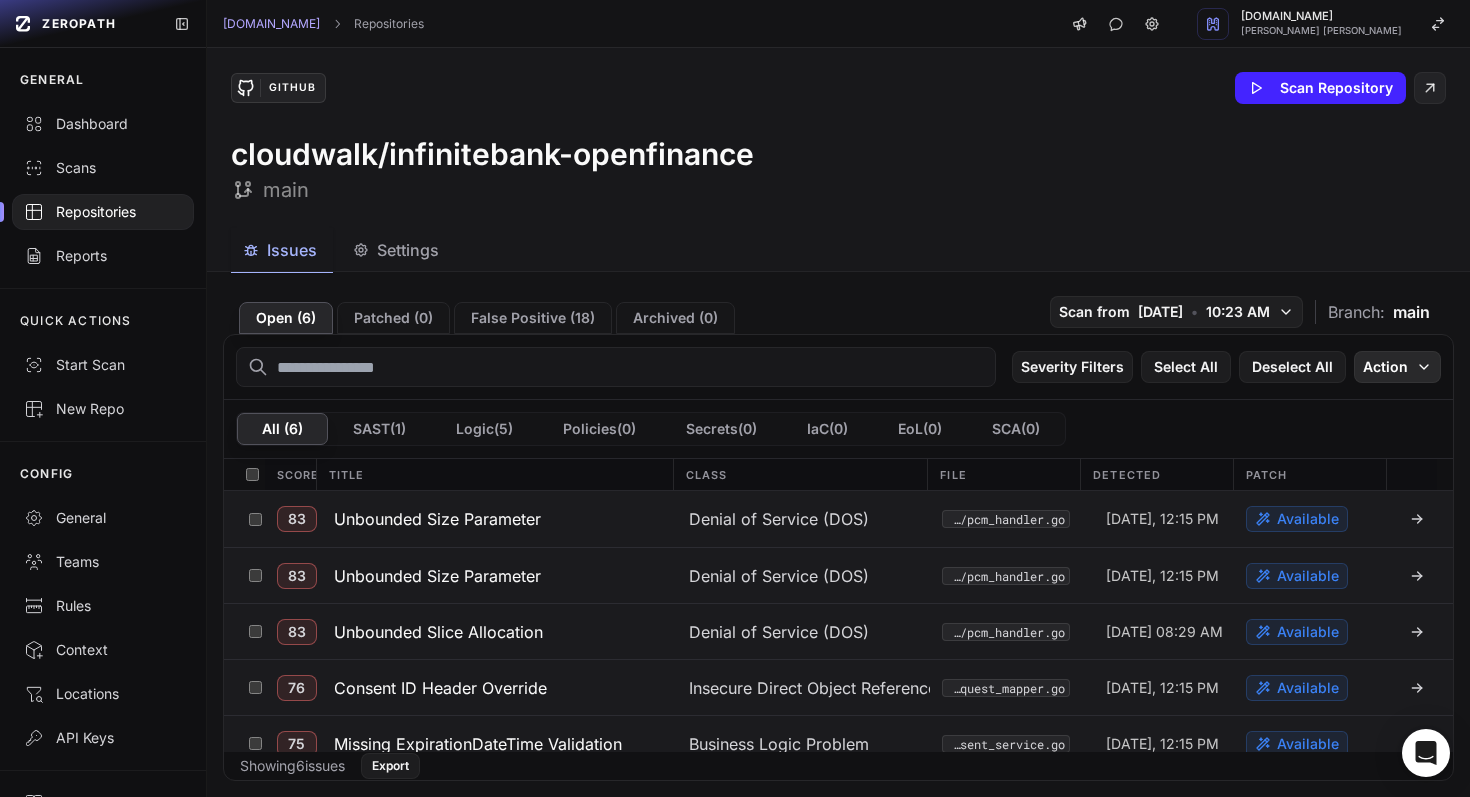 click on "Action" 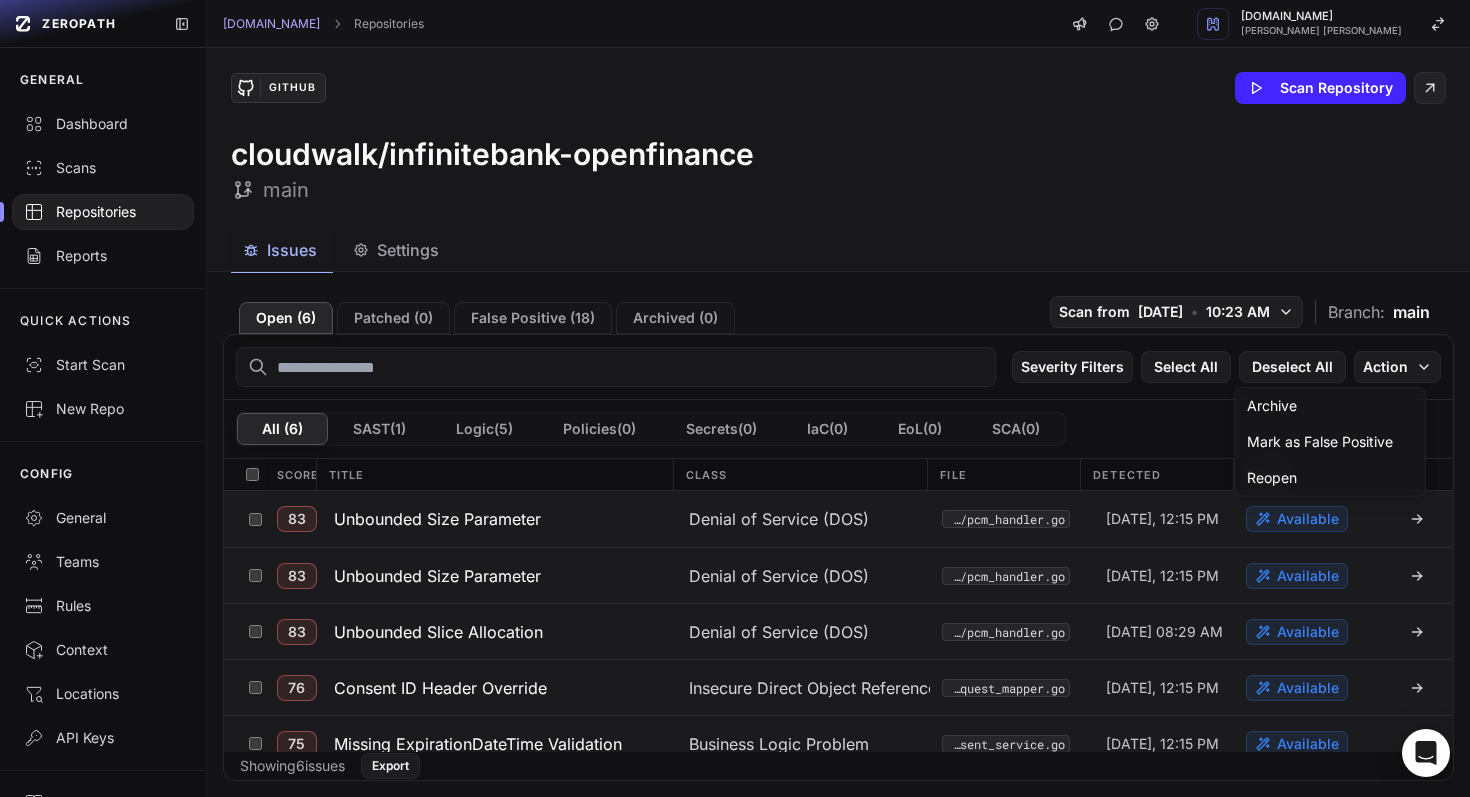 click on "cloudwalk/infinitebank-openfinance" at bounding box center [492, 154] 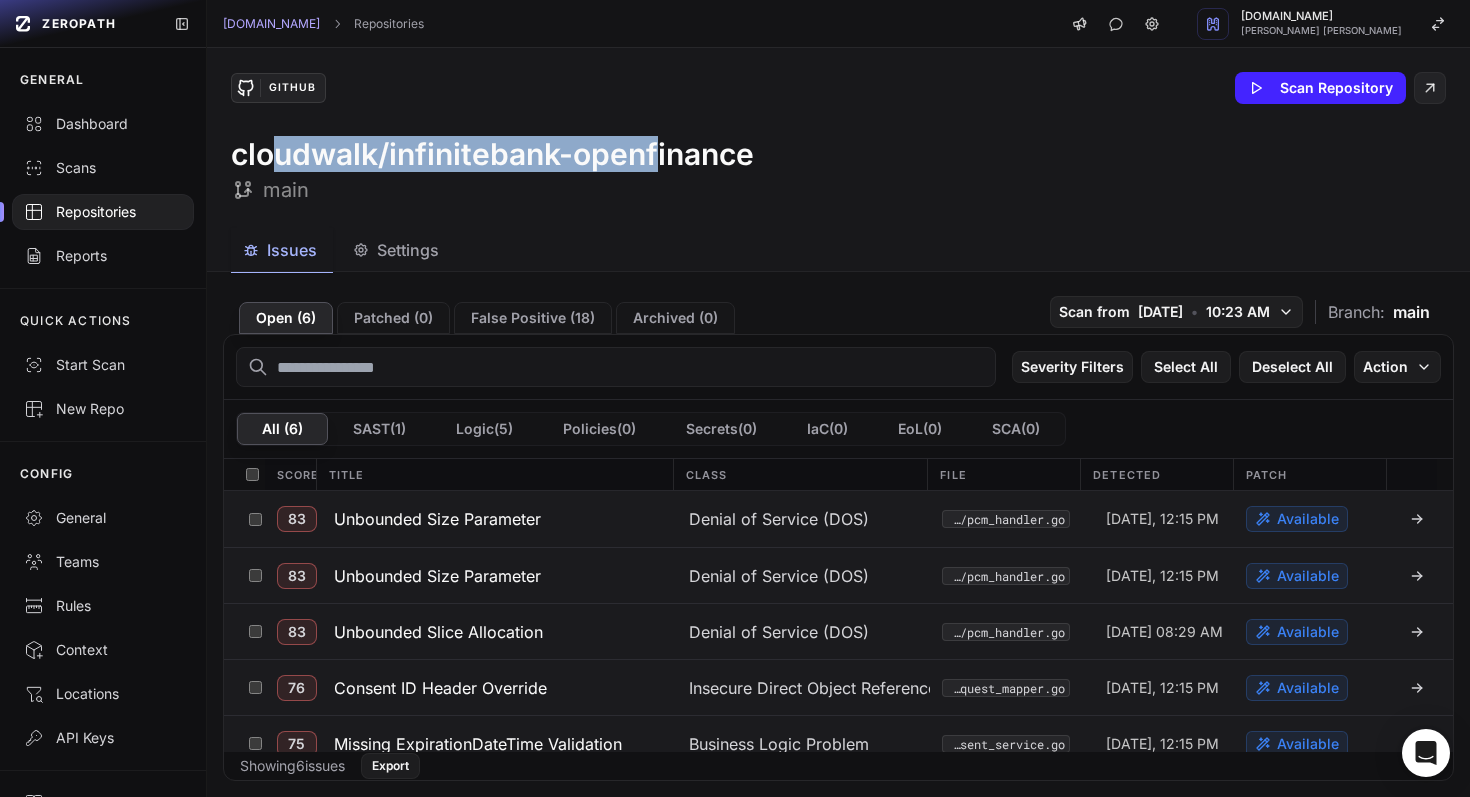 drag, startPoint x: 315, startPoint y: 158, endPoint x: 622, endPoint y: 156, distance: 307.0065 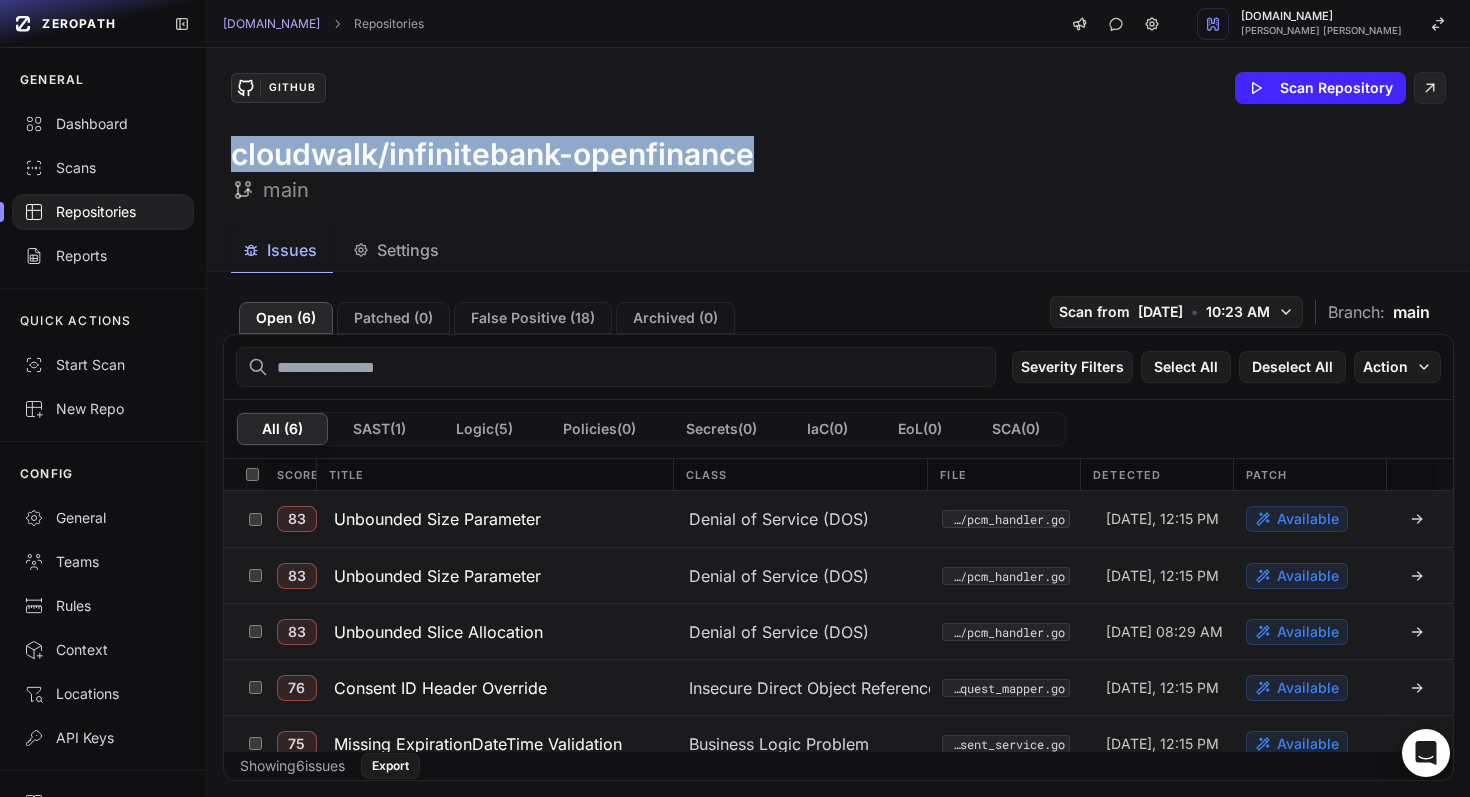 drag, startPoint x: 237, startPoint y: 154, endPoint x: 749, endPoint y: 167, distance: 512.16504 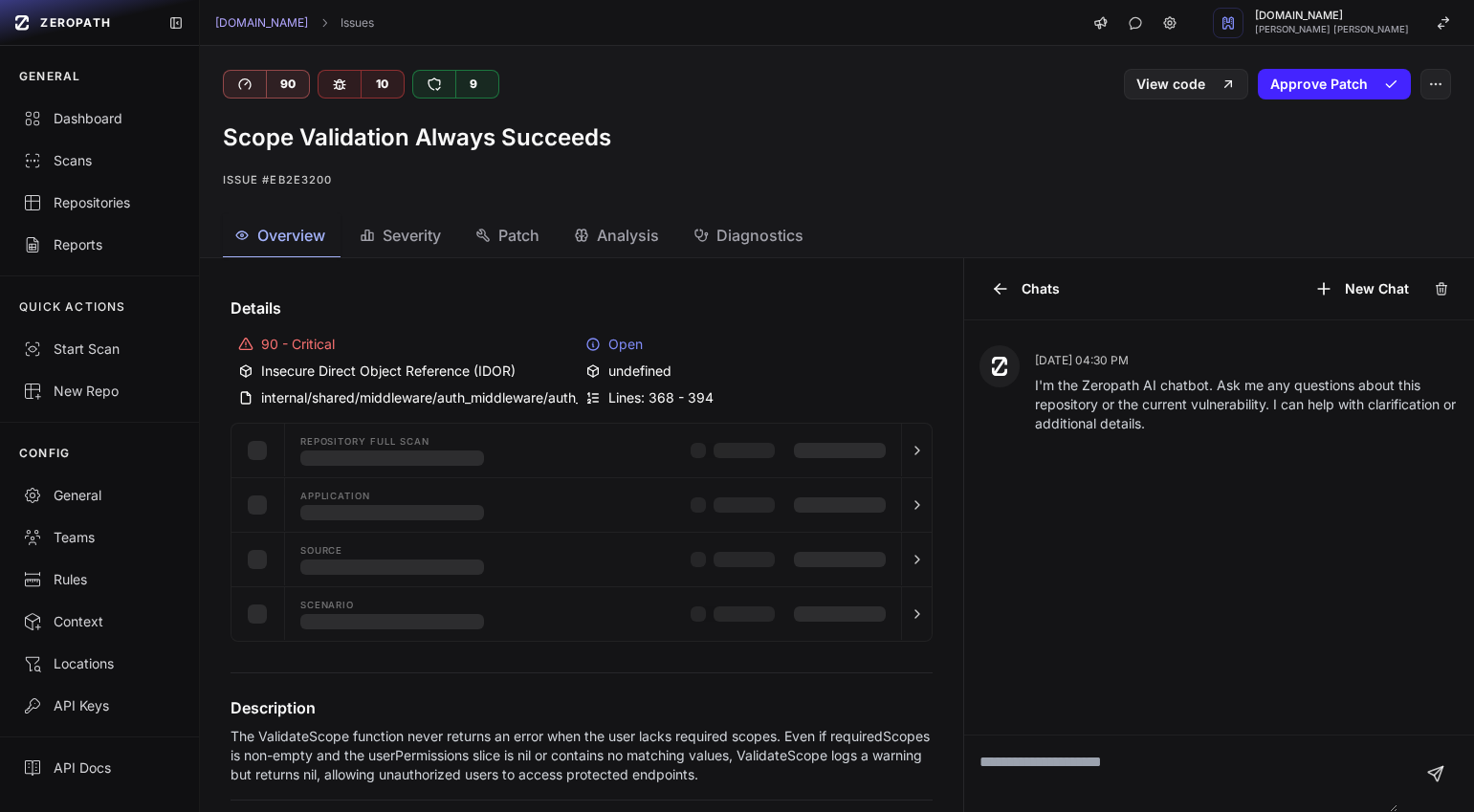 scroll, scrollTop: 0, scrollLeft: 0, axis: both 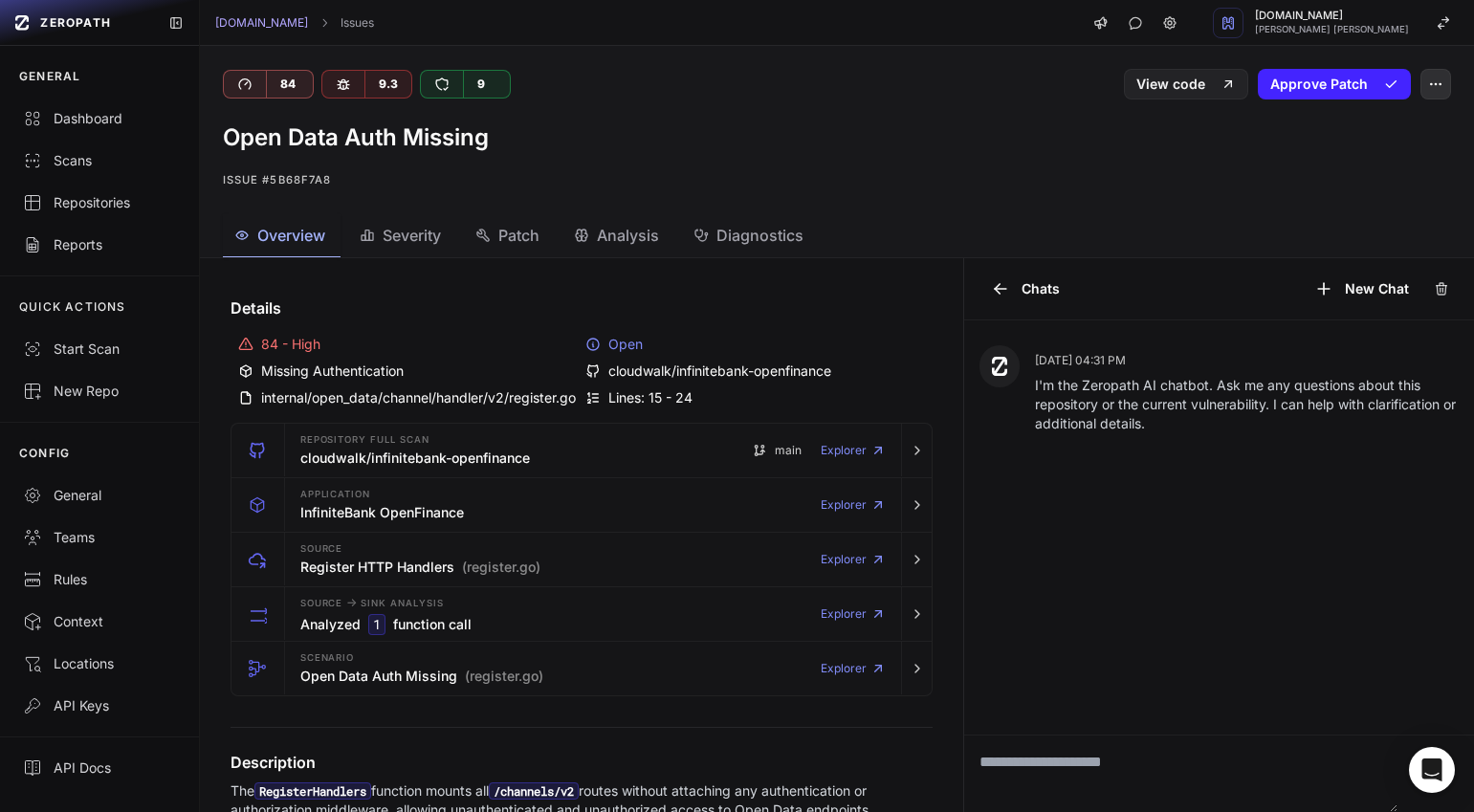 click 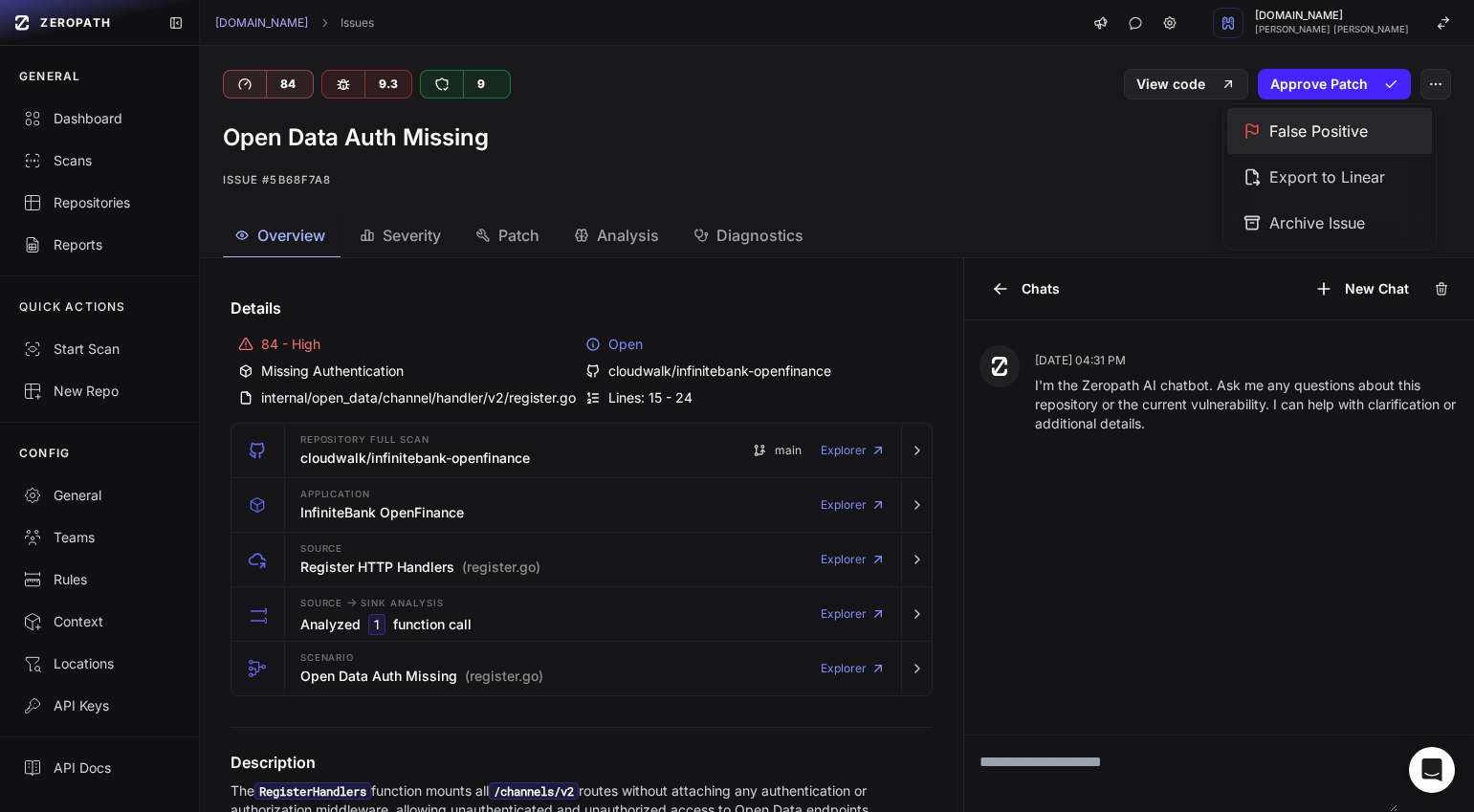 click on "False Positive" at bounding box center (1330, 131) 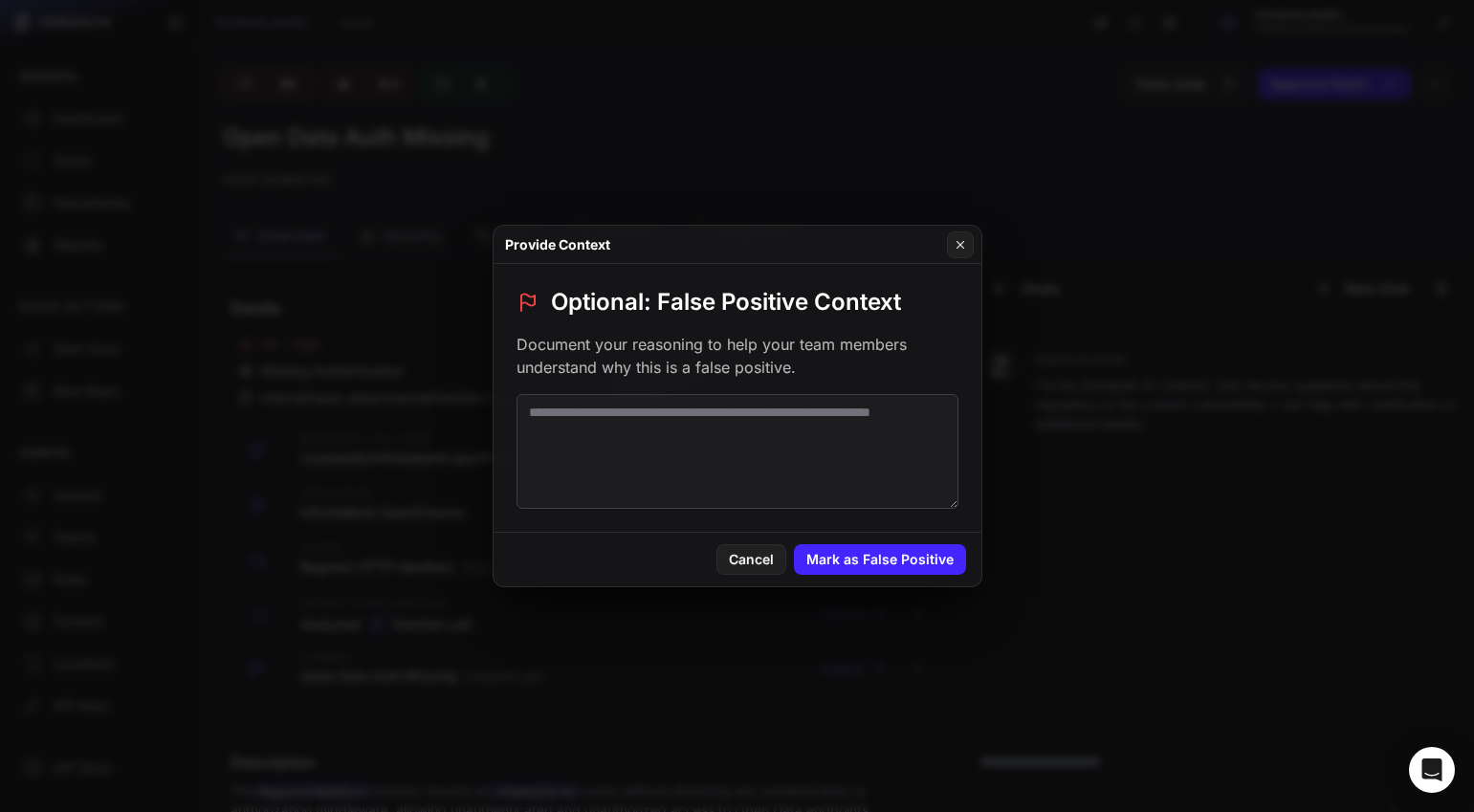 click at bounding box center (737, 451) 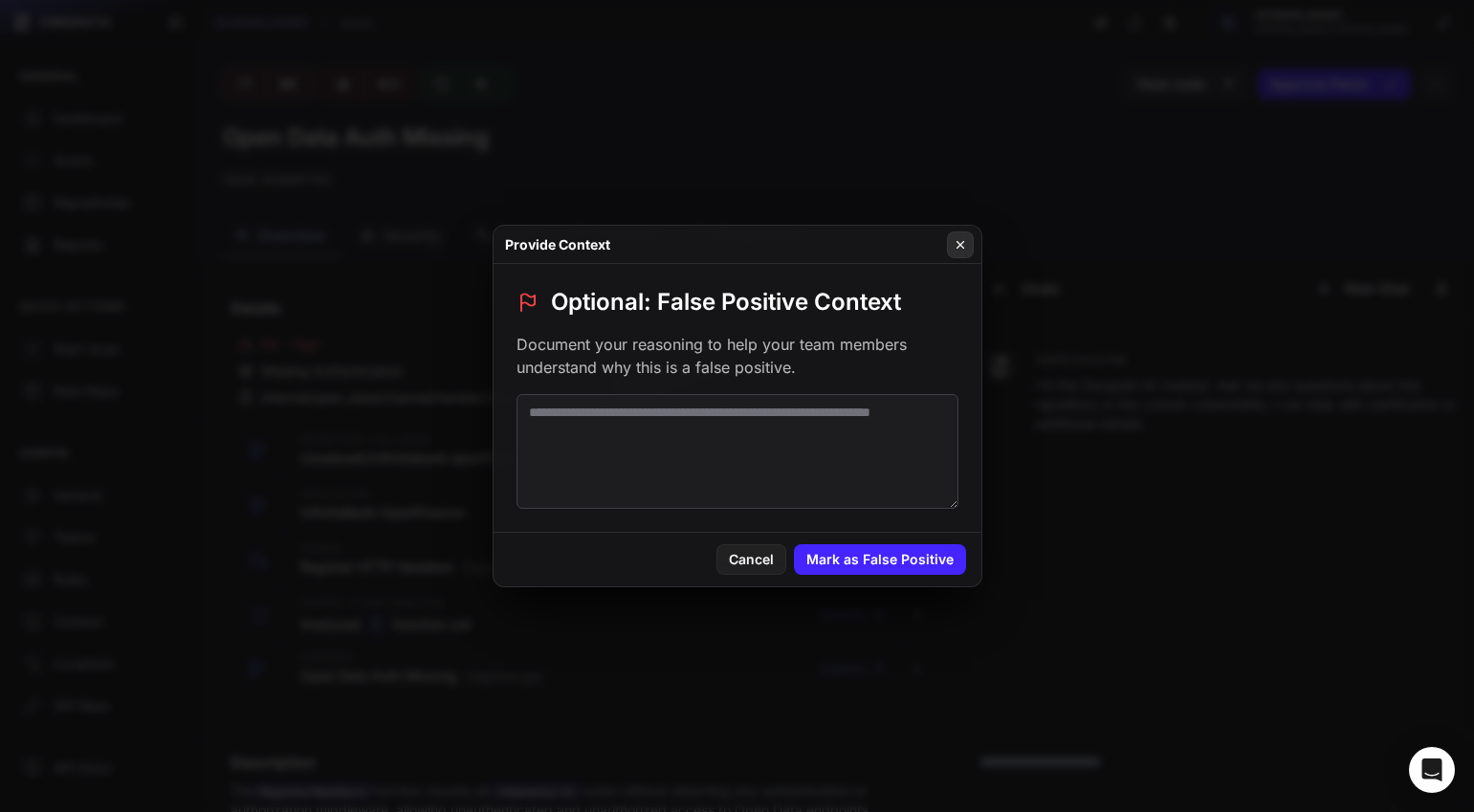 click at bounding box center [960, 245] 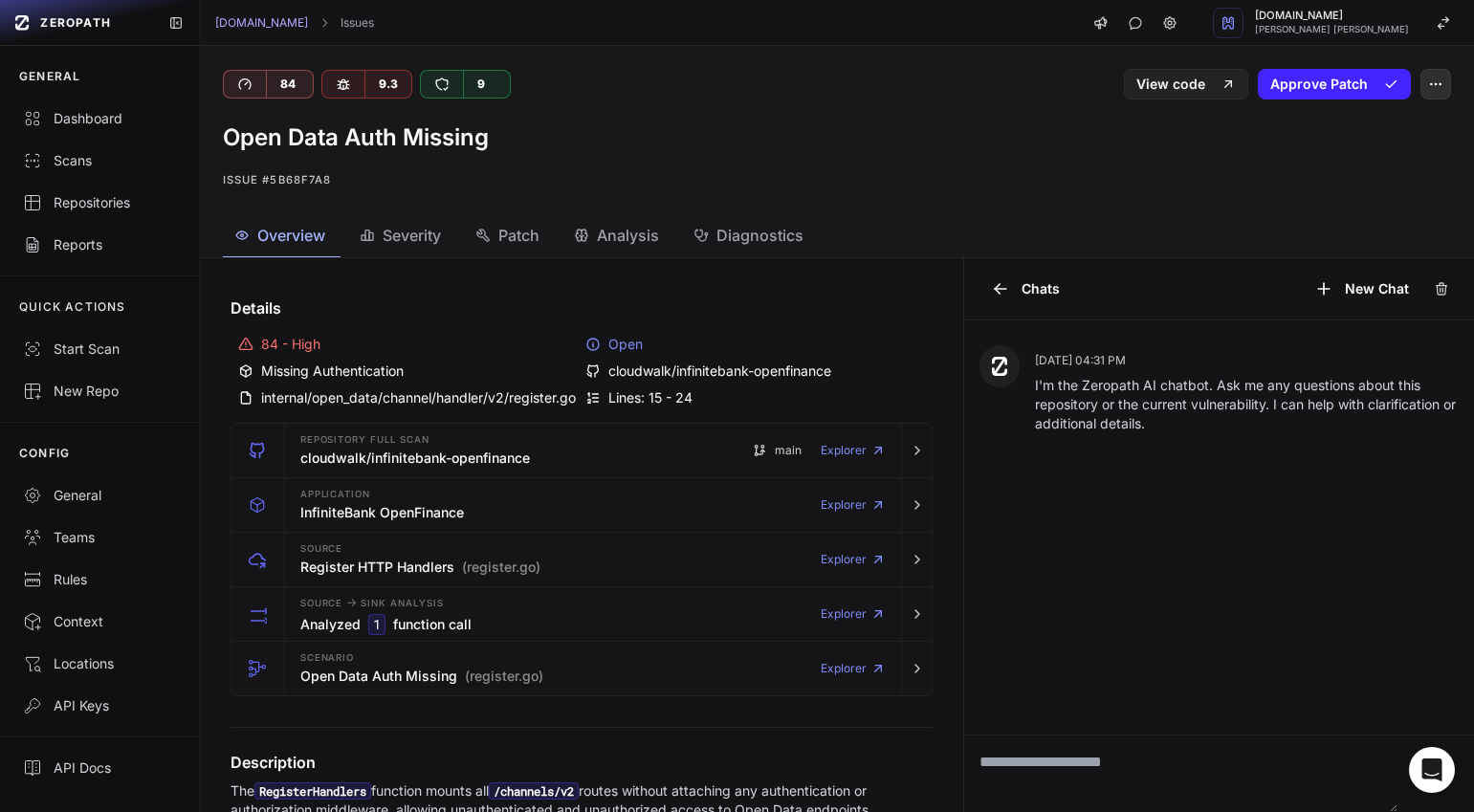 click 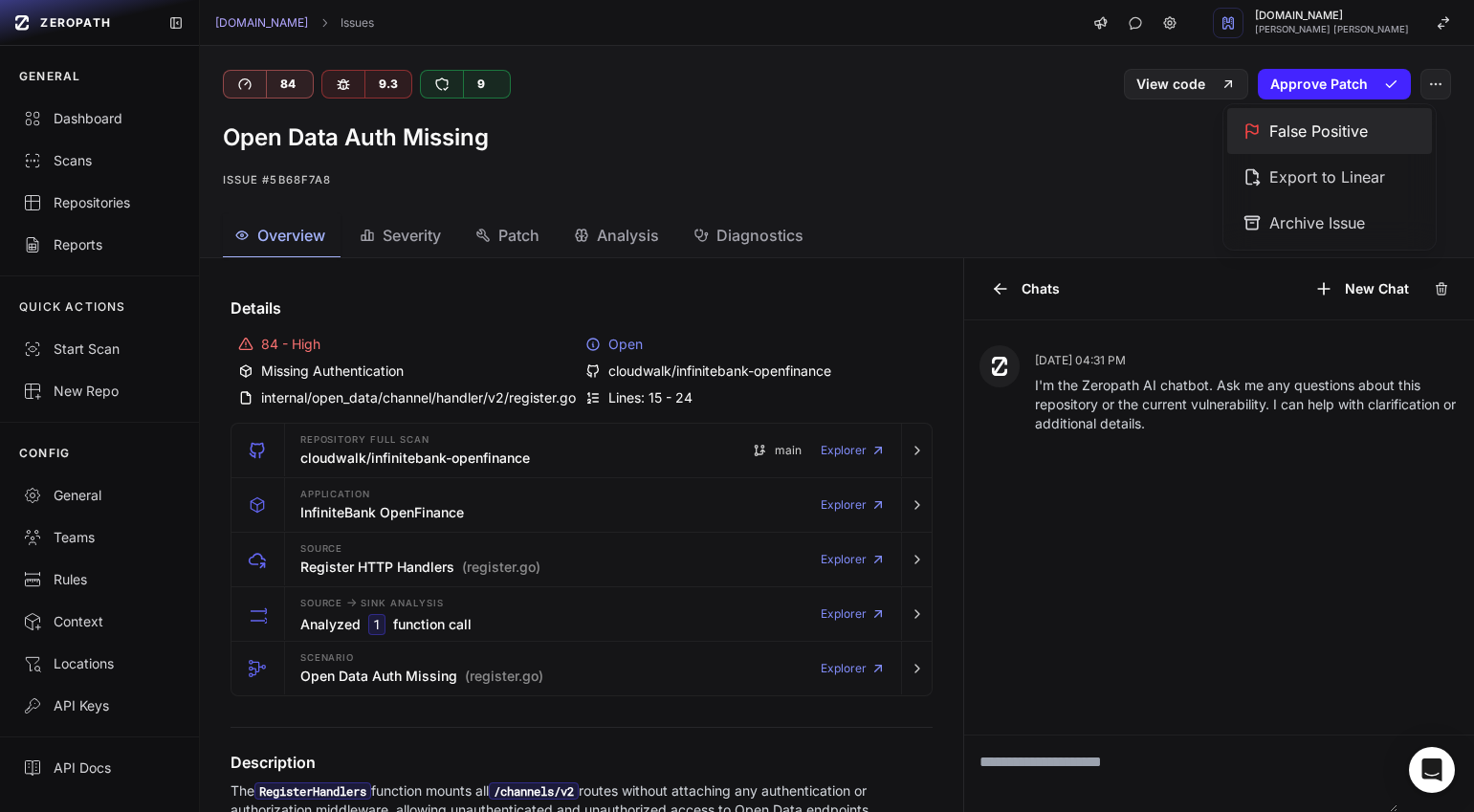 click on "False Positive" at bounding box center (1330, 131) 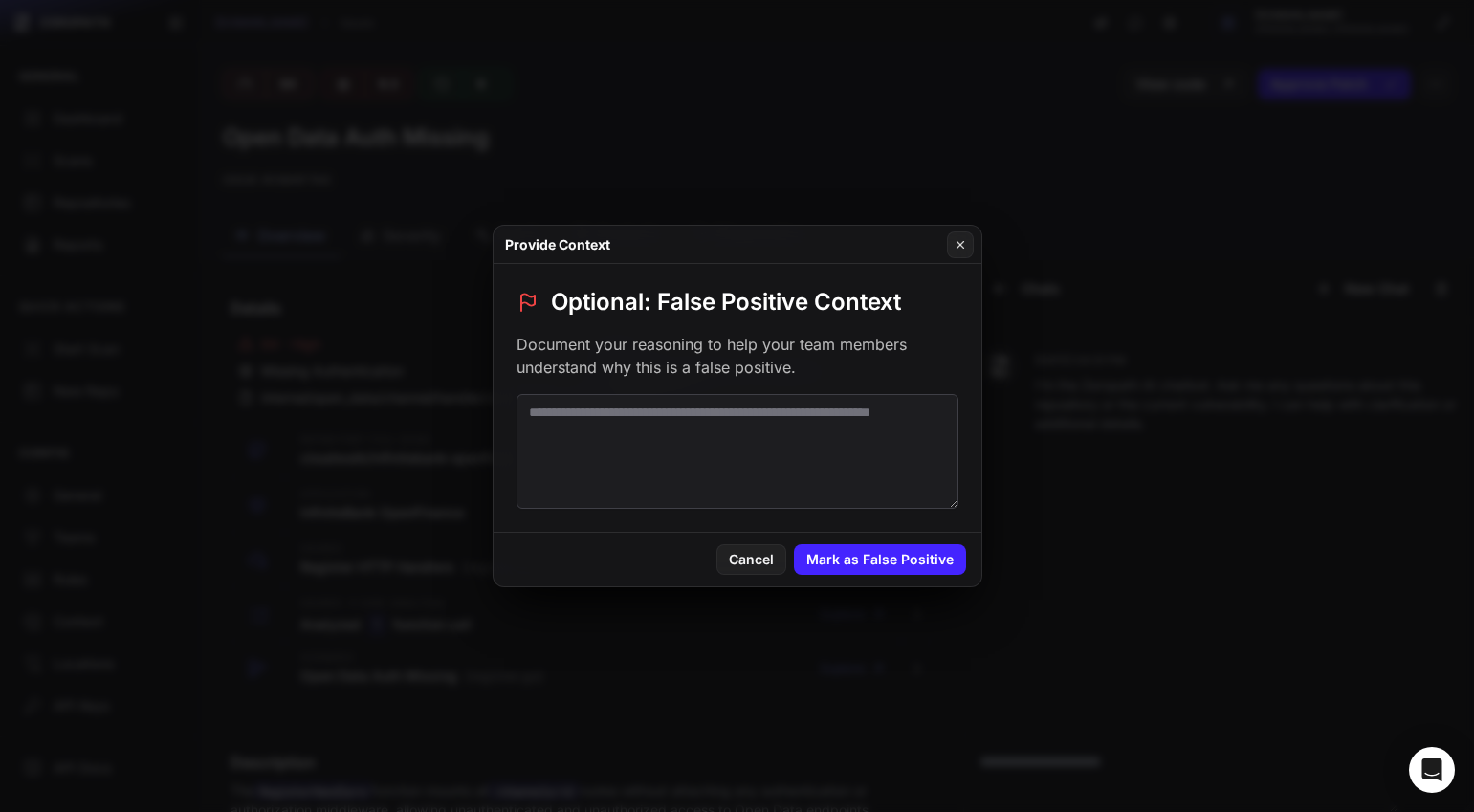 click at bounding box center (737, 451) 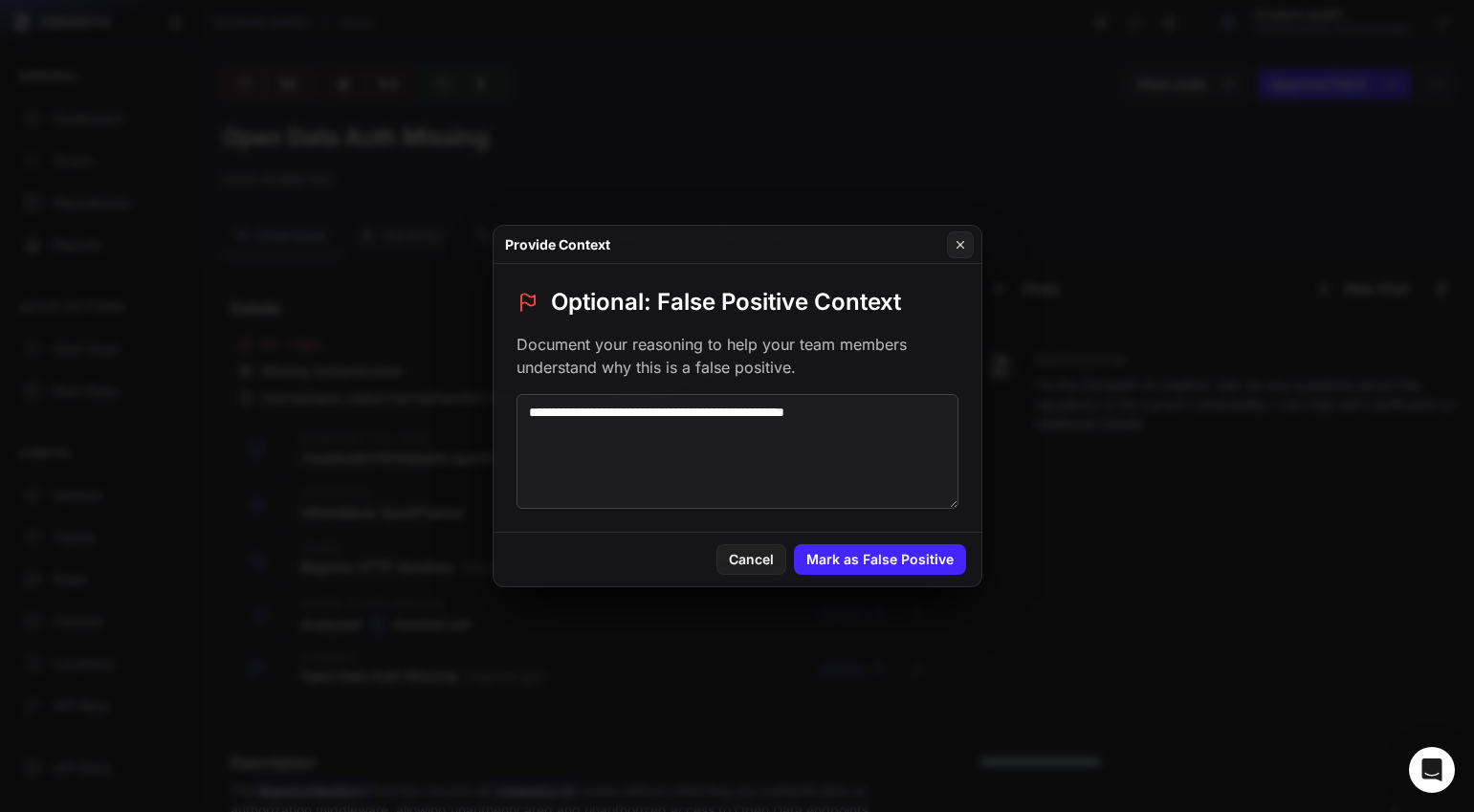 click on "**********" at bounding box center (737, 451) 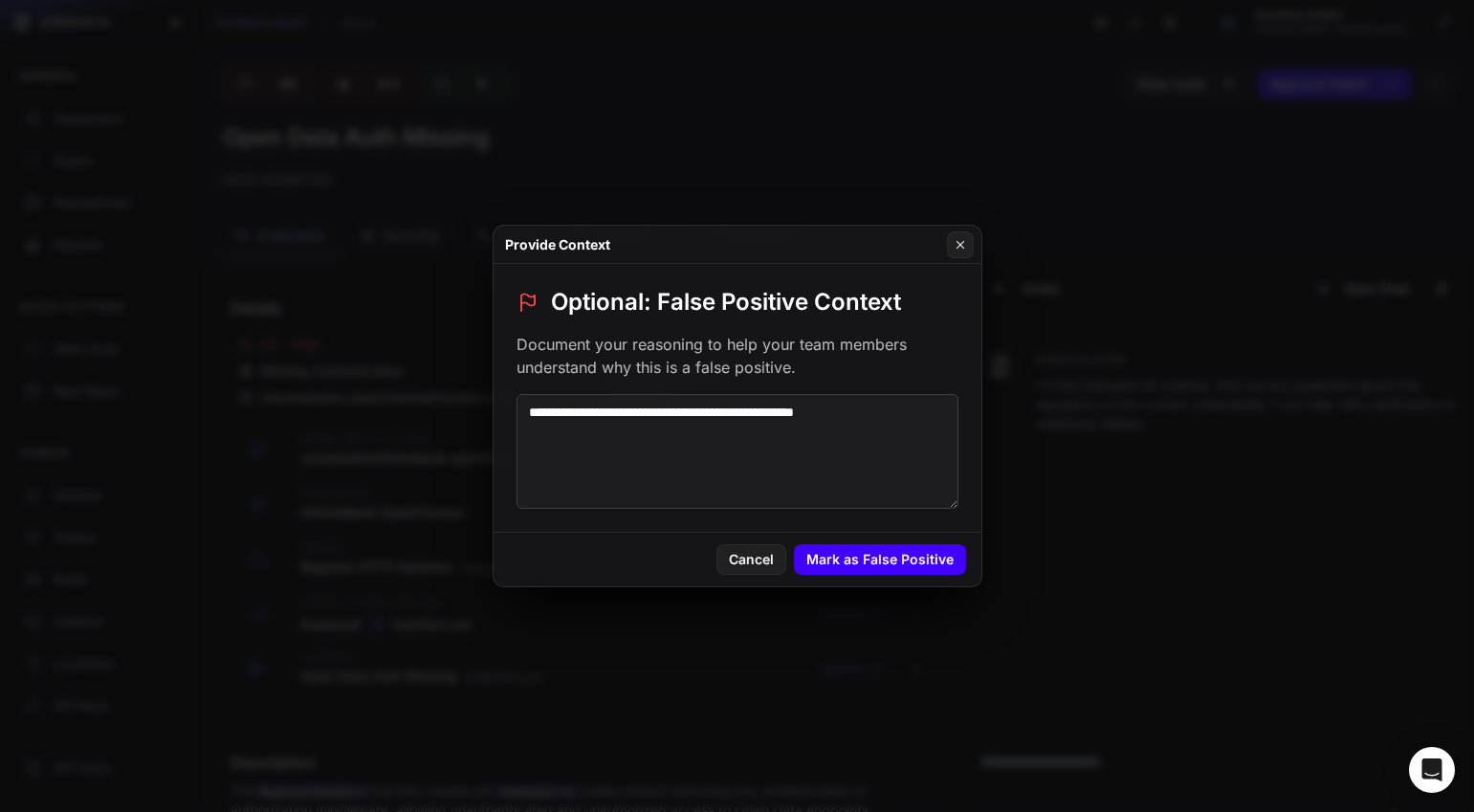 type on "**********" 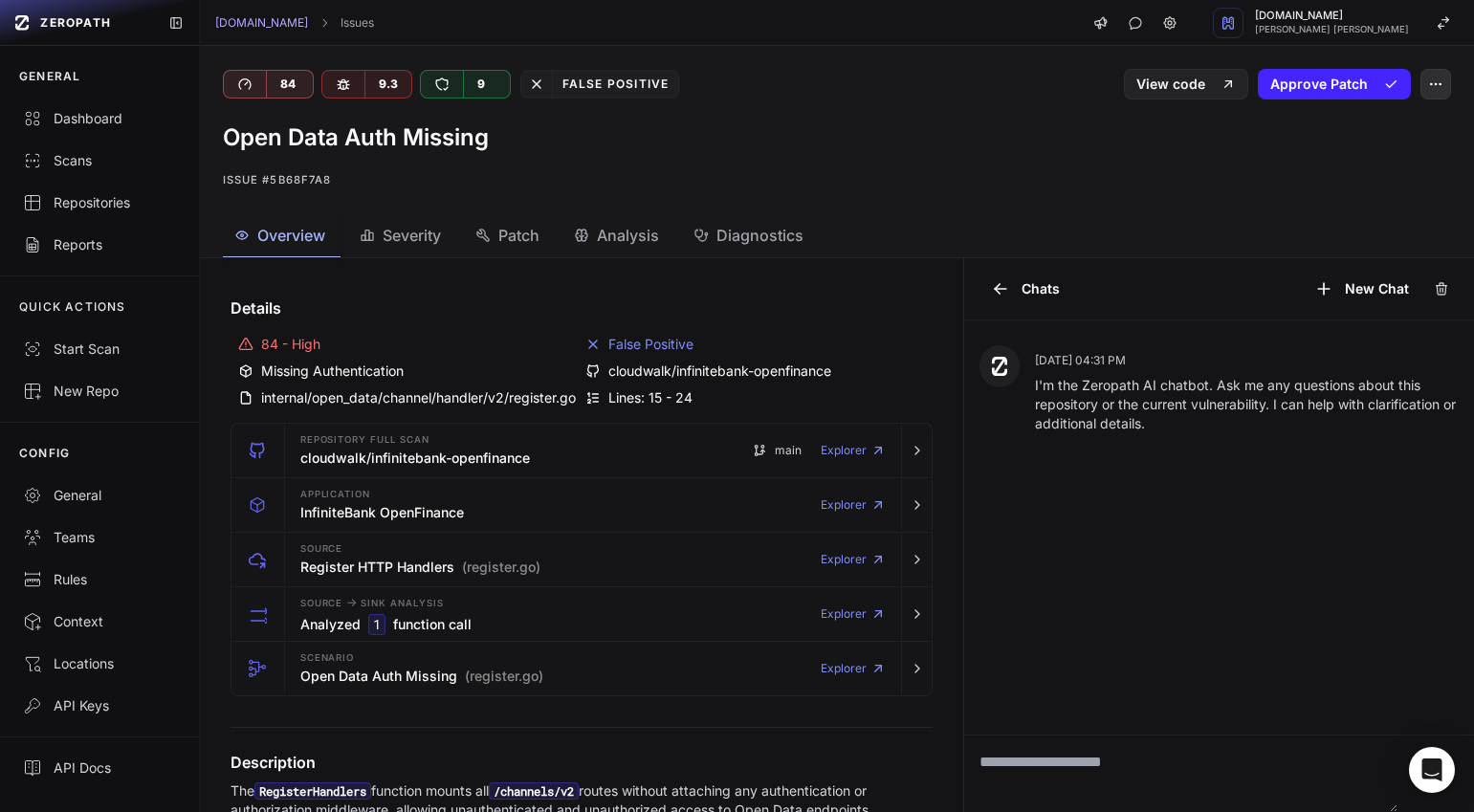 click 